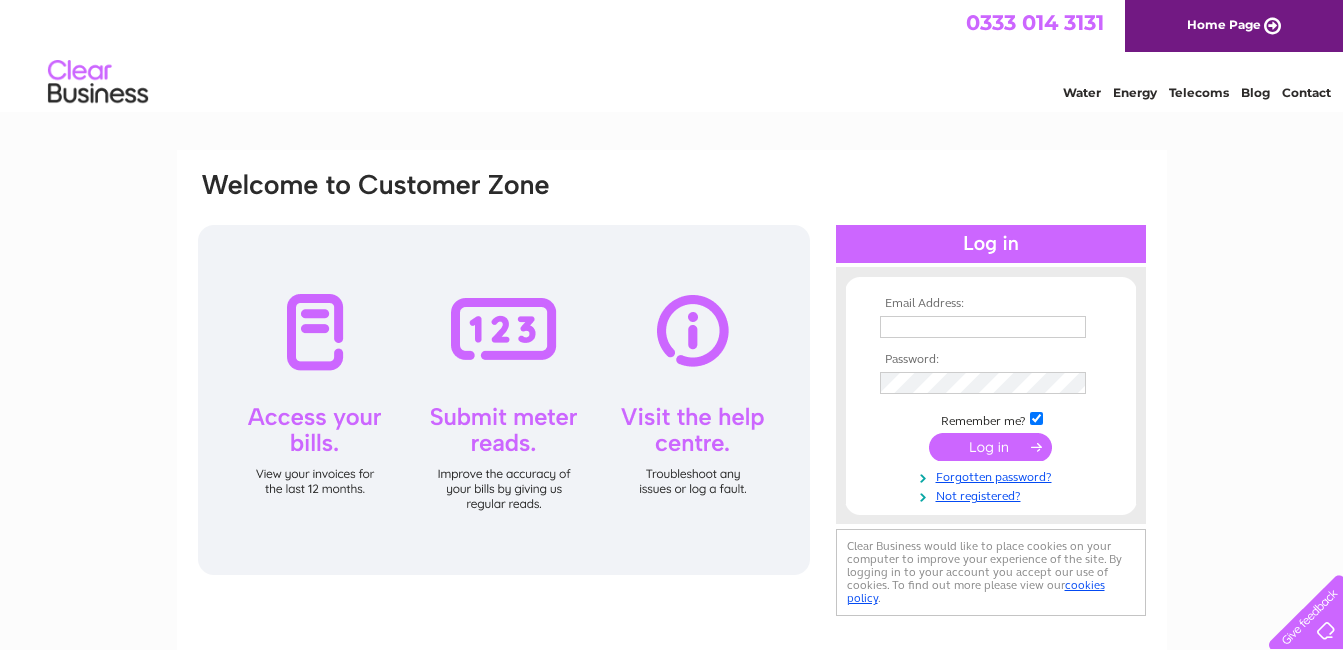 scroll, scrollTop: 0, scrollLeft: 0, axis: both 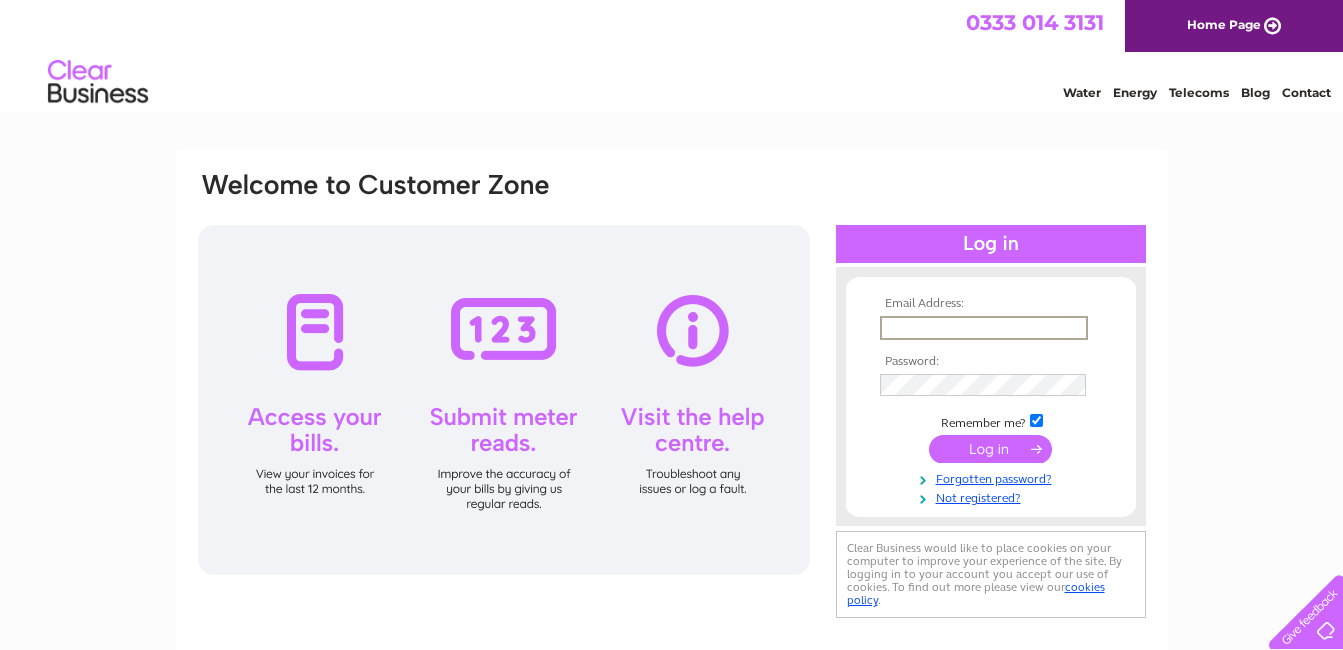 click at bounding box center (984, 328) 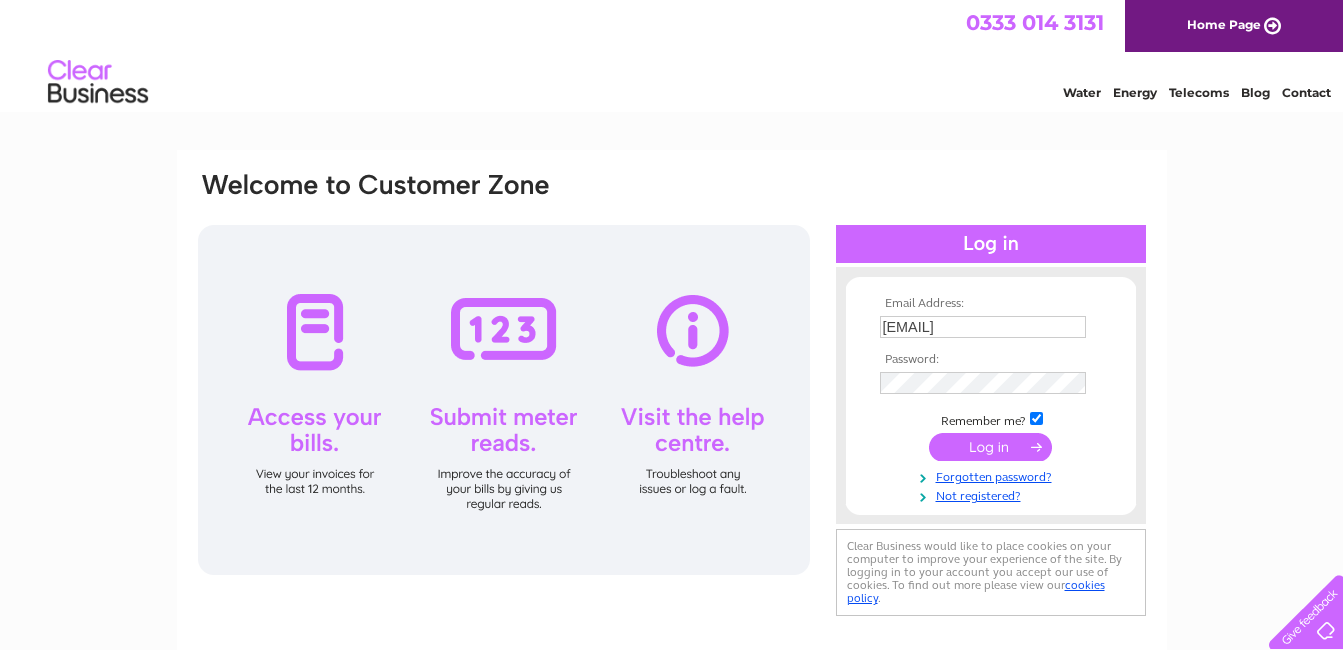 click at bounding box center (990, 447) 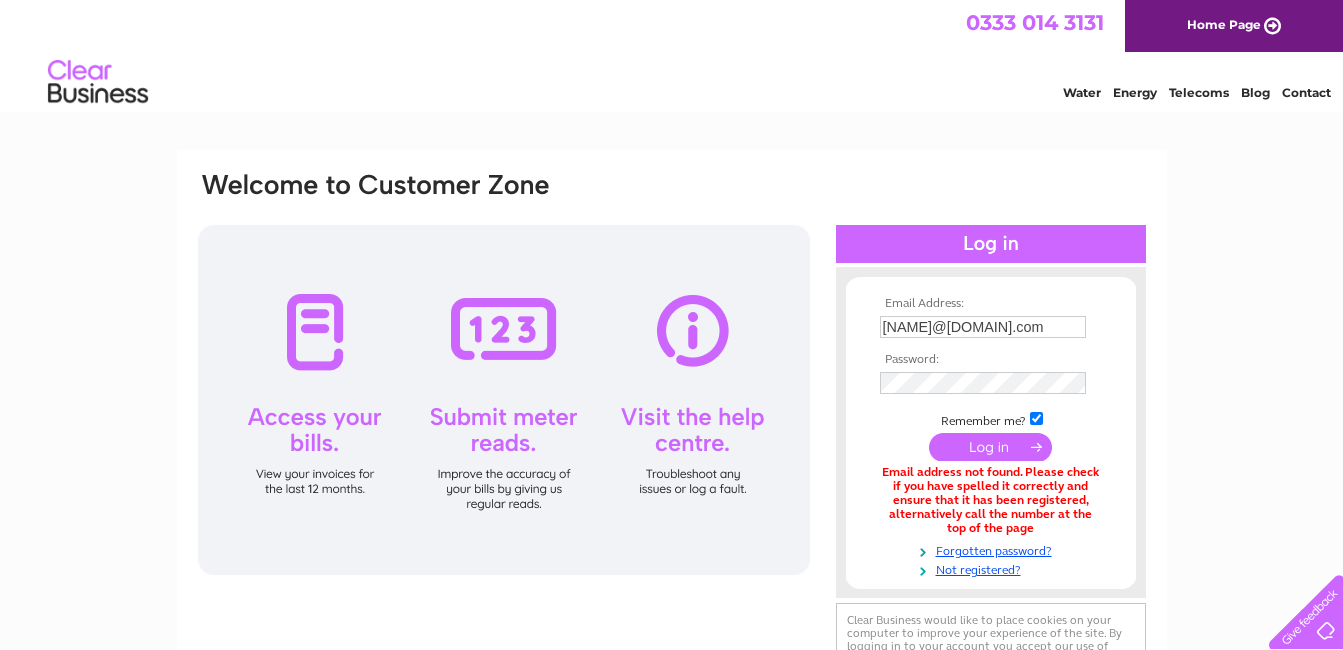 scroll, scrollTop: 0, scrollLeft: 0, axis: both 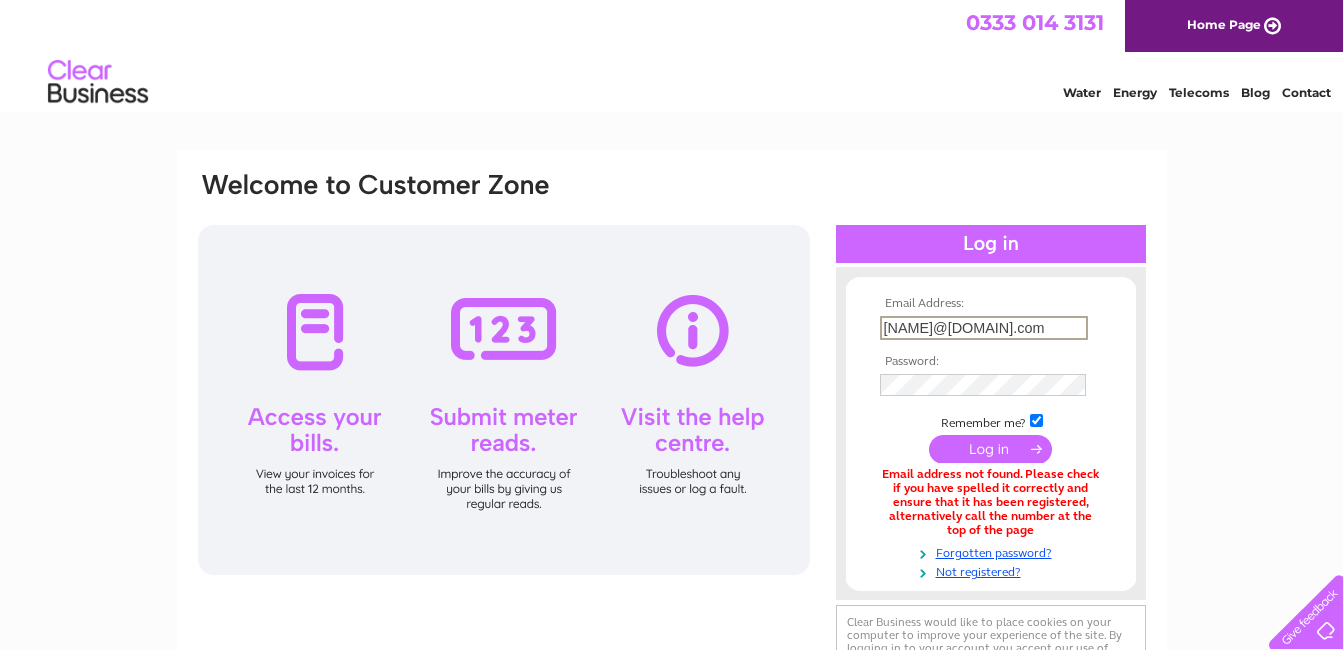 click on "alangillwoodward@aol.com" at bounding box center [984, 328] 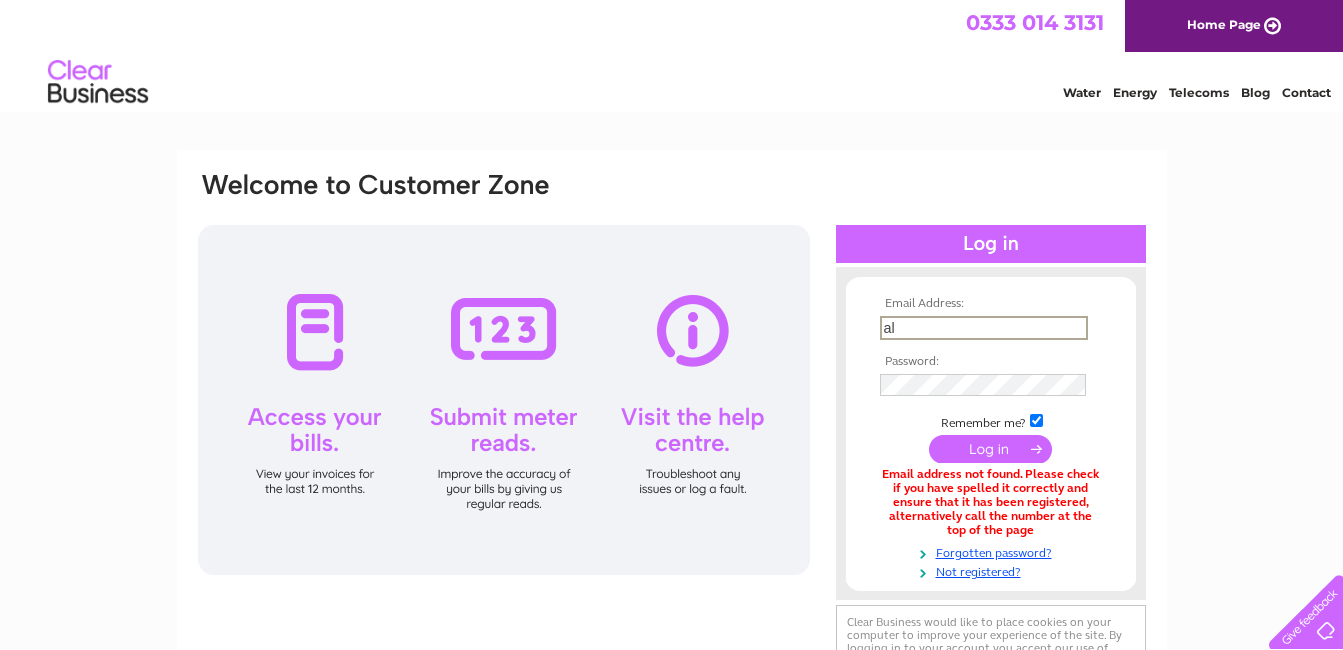 type on "a" 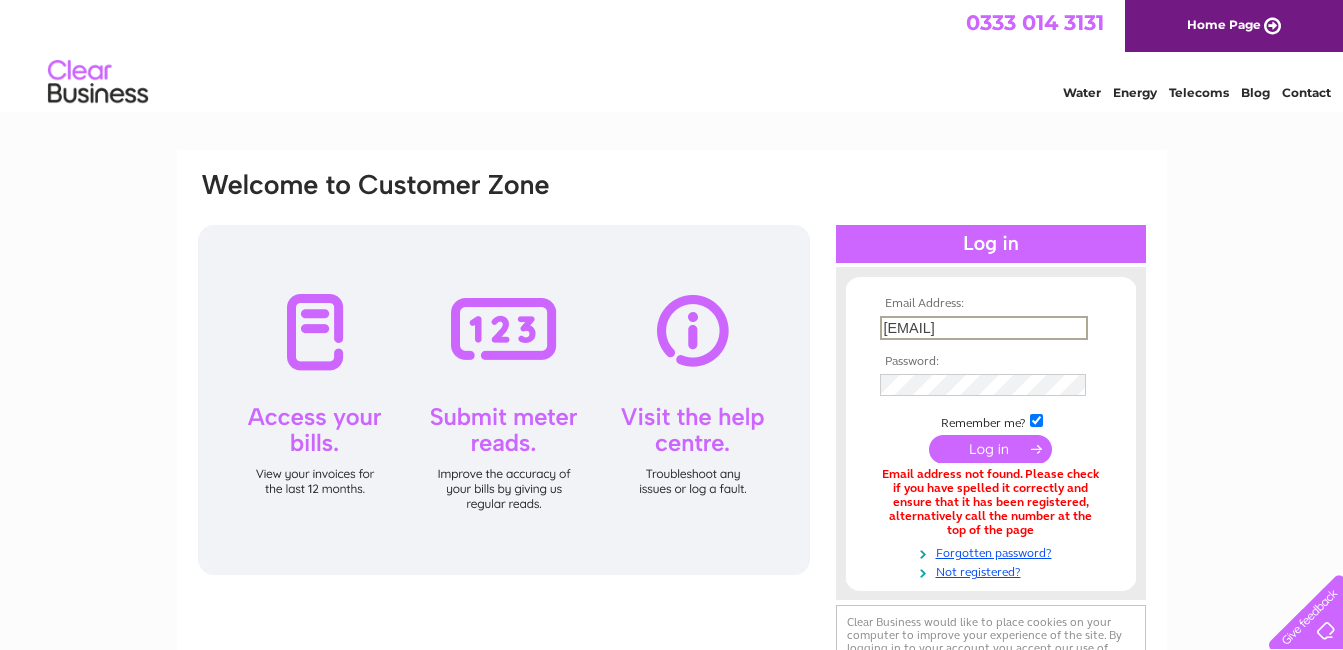 type on "alan@clock-shop.co.uk" 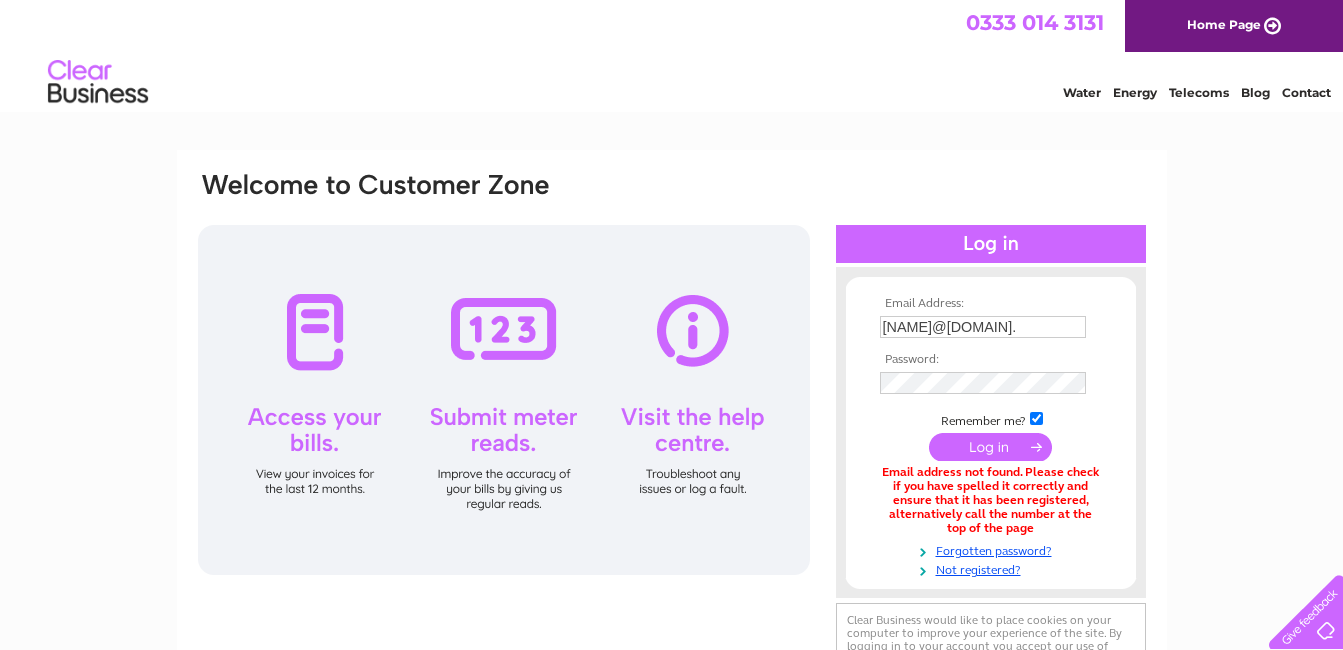 click at bounding box center (990, 447) 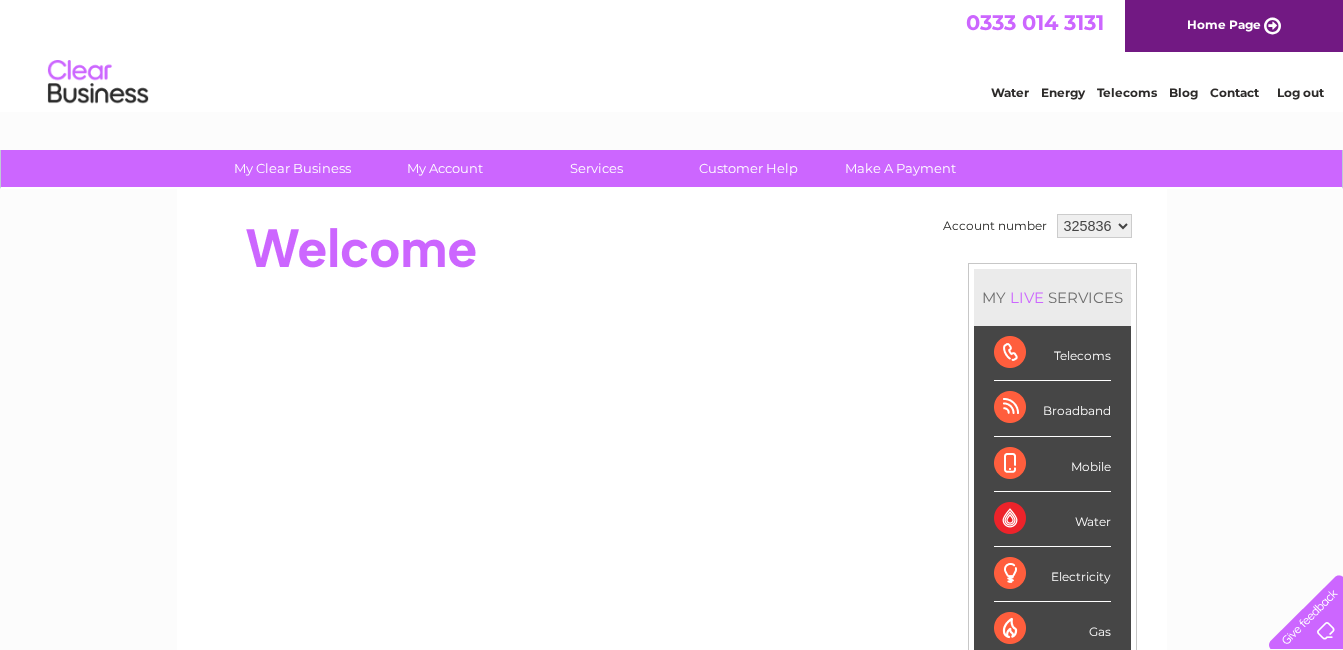 scroll, scrollTop: 0, scrollLeft: 0, axis: both 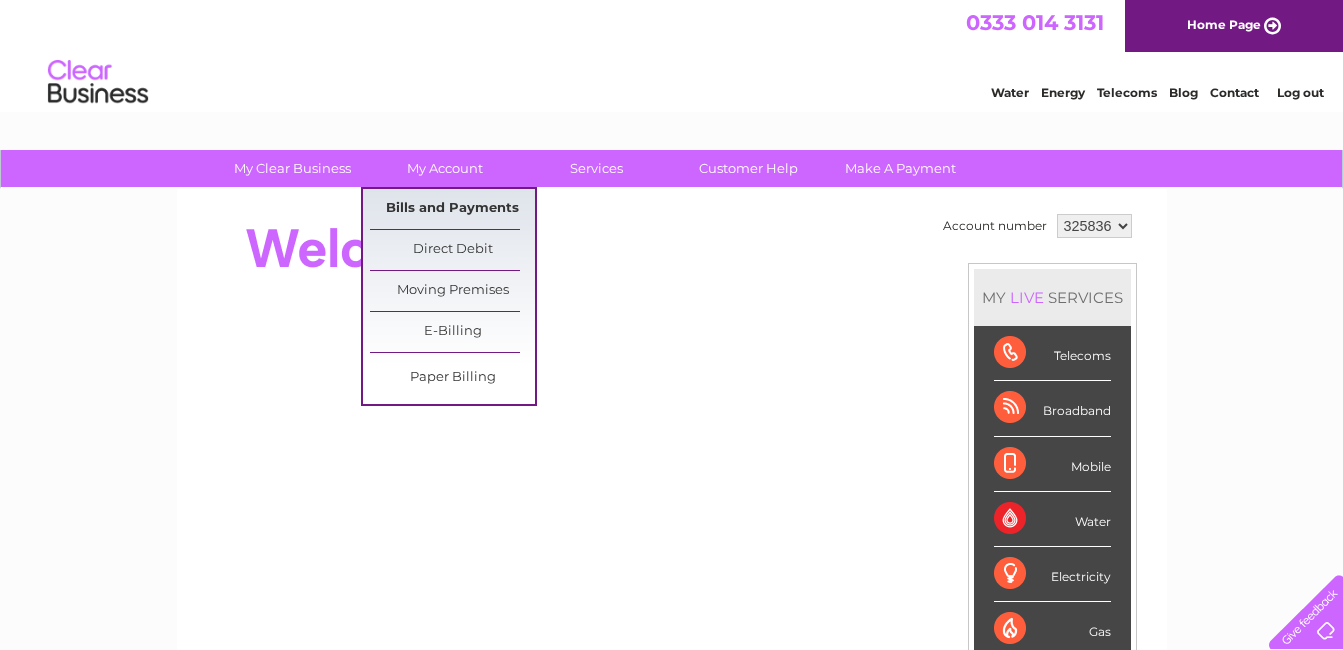 click on "Bills and Payments" at bounding box center [452, 209] 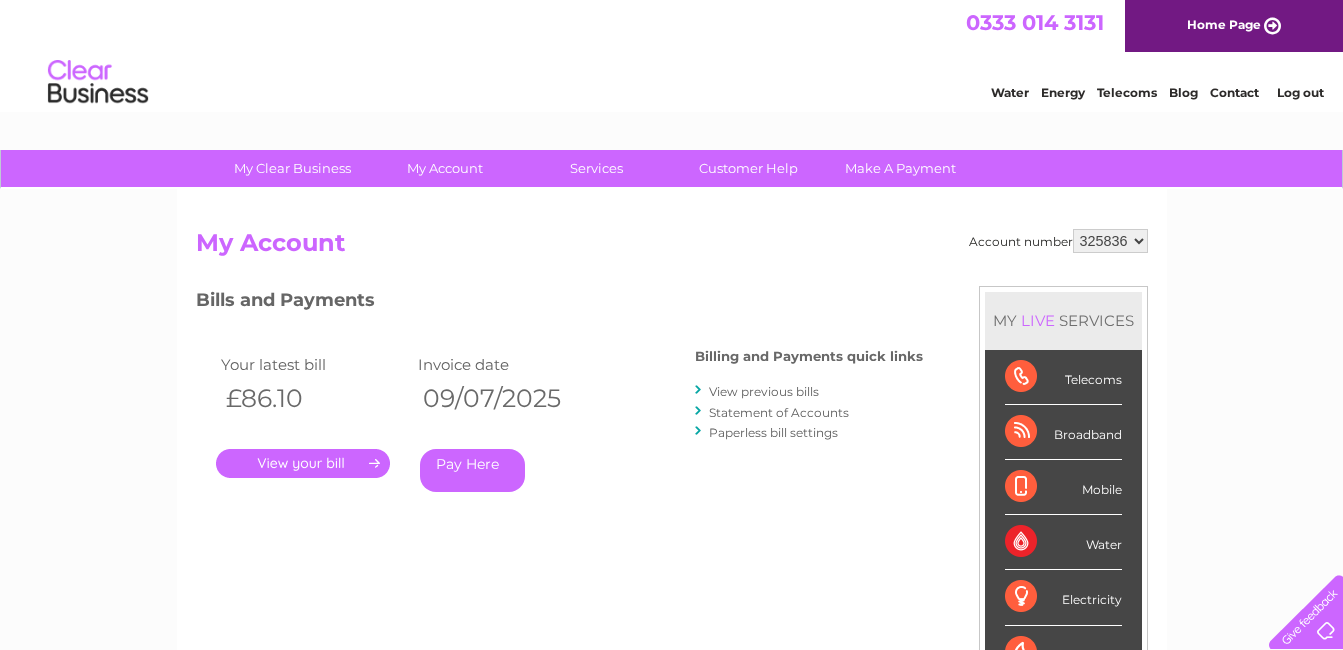 scroll, scrollTop: 0, scrollLeft: 0, axis: both 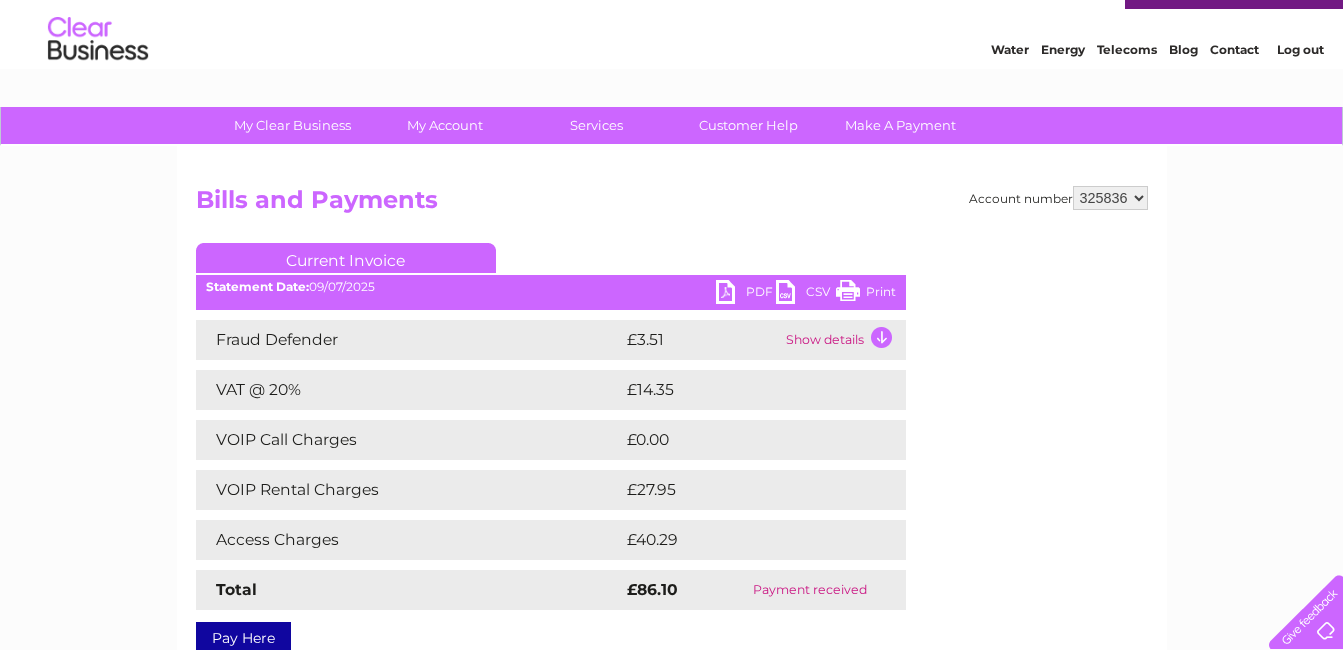 click on "PDF" at bounding box center (746, 294) 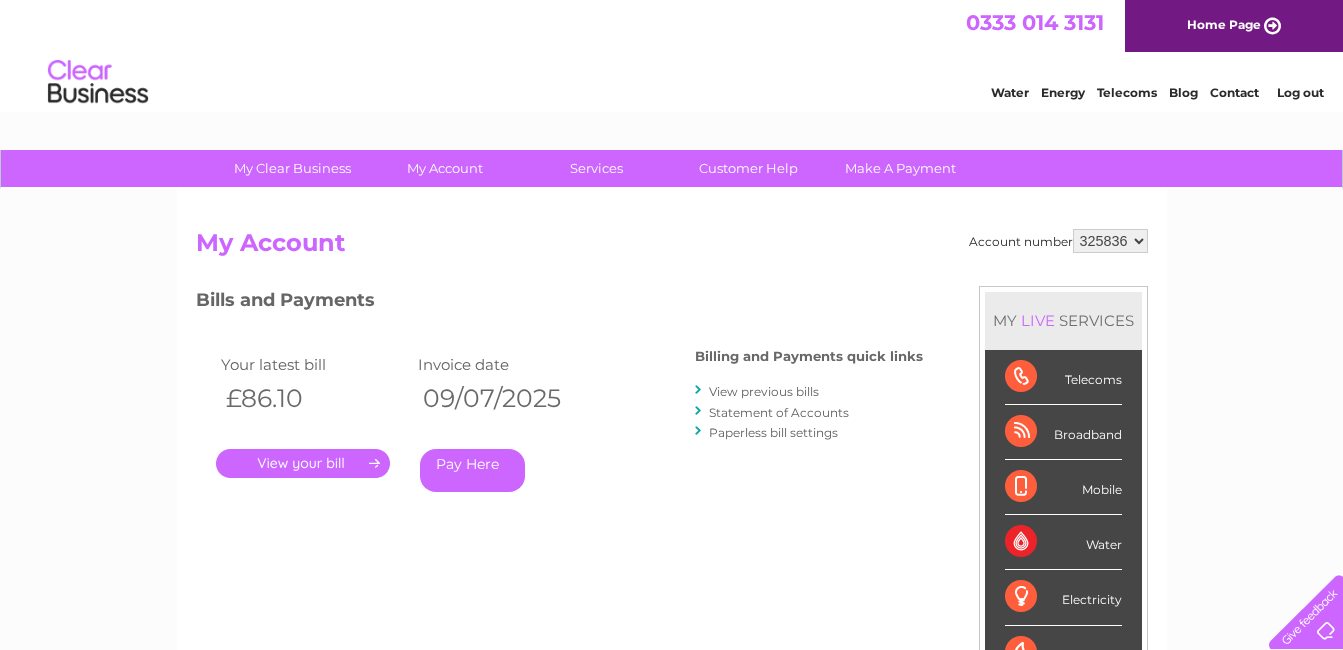 scroll, scrollTop: 0, scrollLeft: 0, axis: both 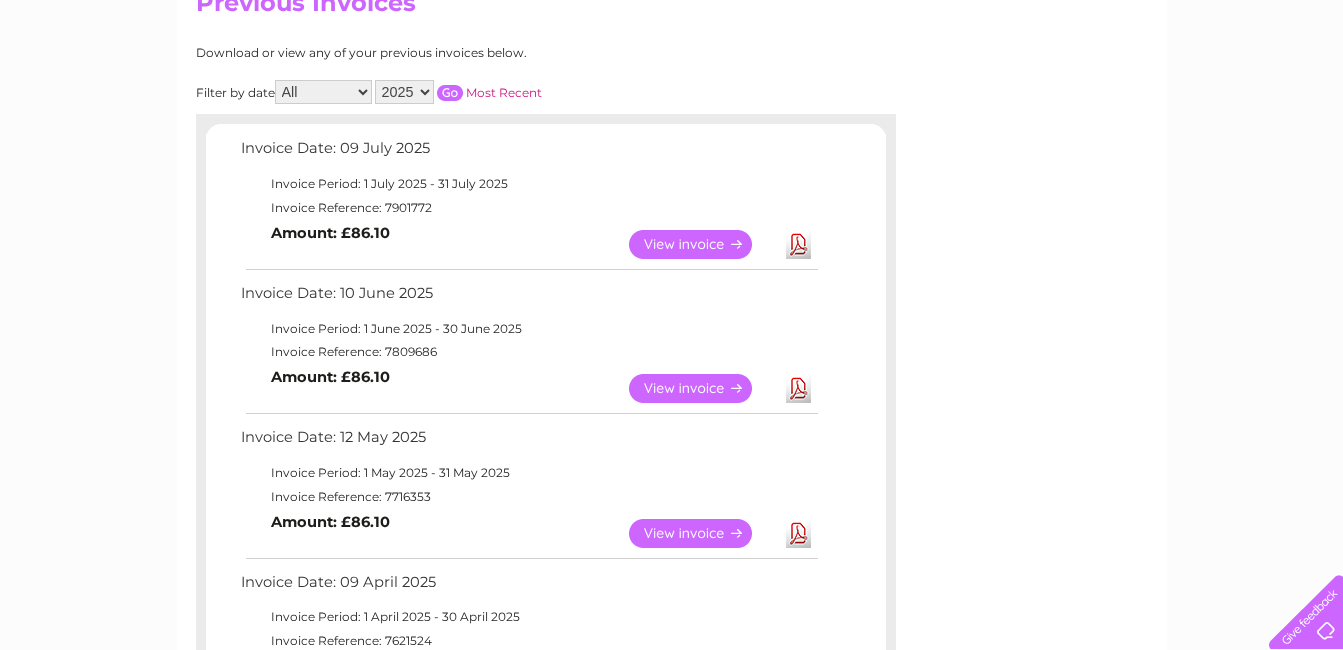 click on "View" at bounding box center (702, 388) 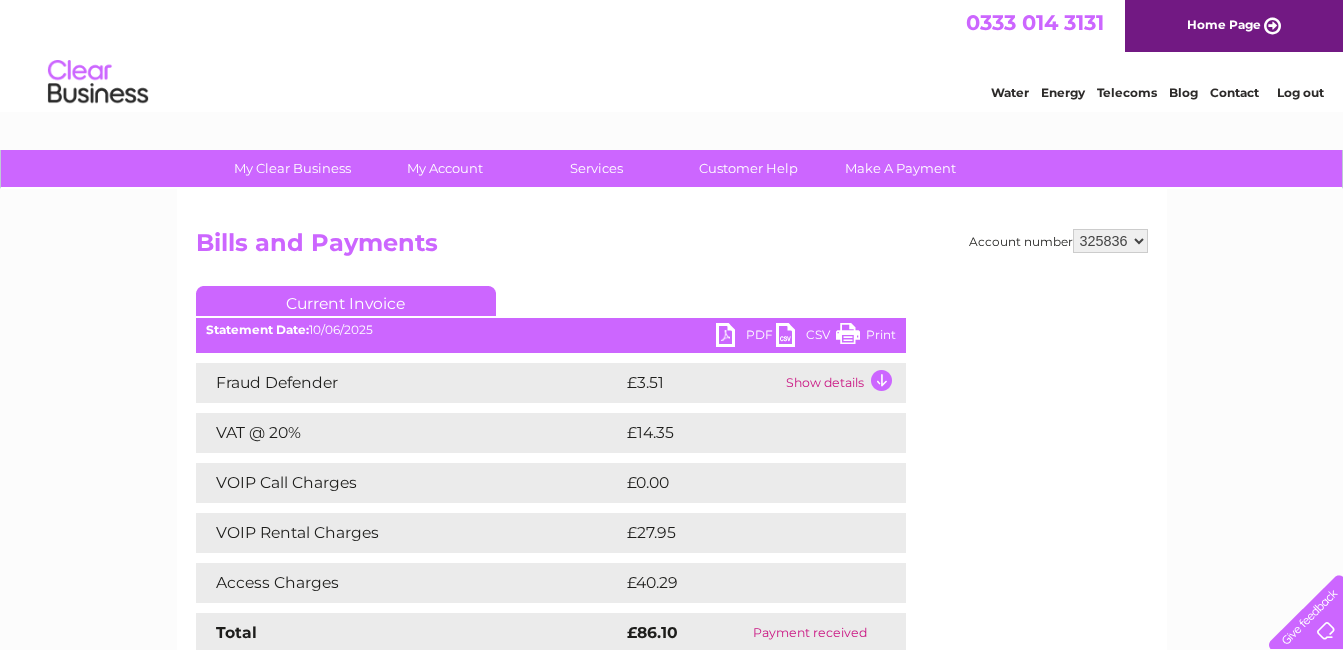 scroll, scrollTop: 0, scrollLeft: 0, axis: both 